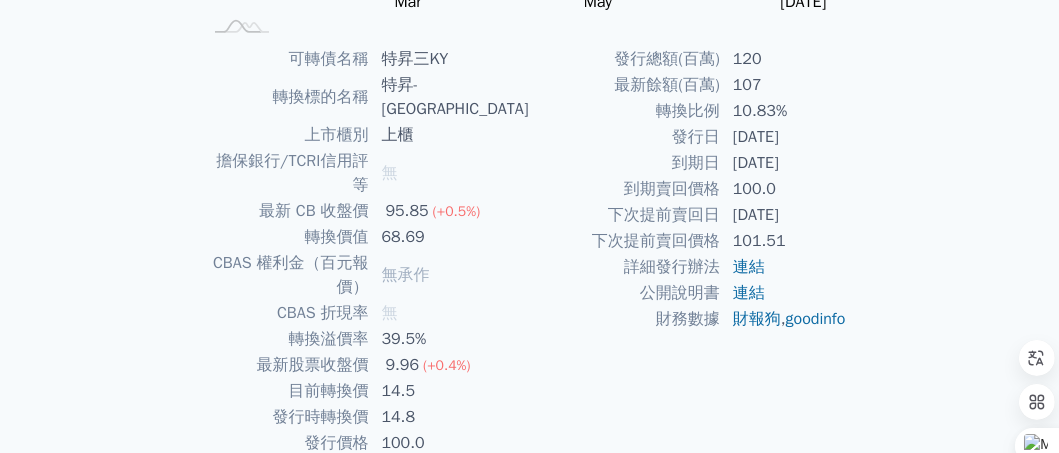 scroll, scrollTop: 472, scrollLeft: 0, axis: vertical 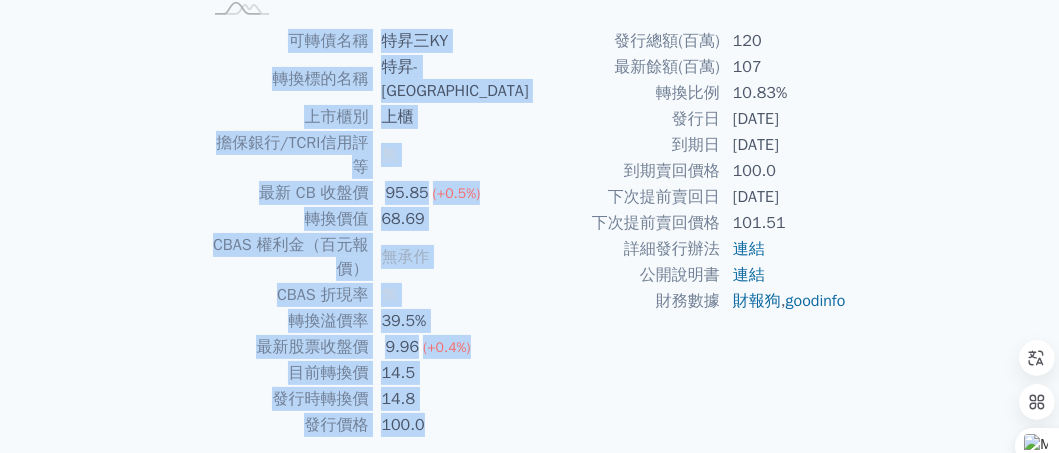 drag, startPoint x: 301, startPoint y: 35, endPoint x: 893, endPoint y: 315, distance: 654.8771 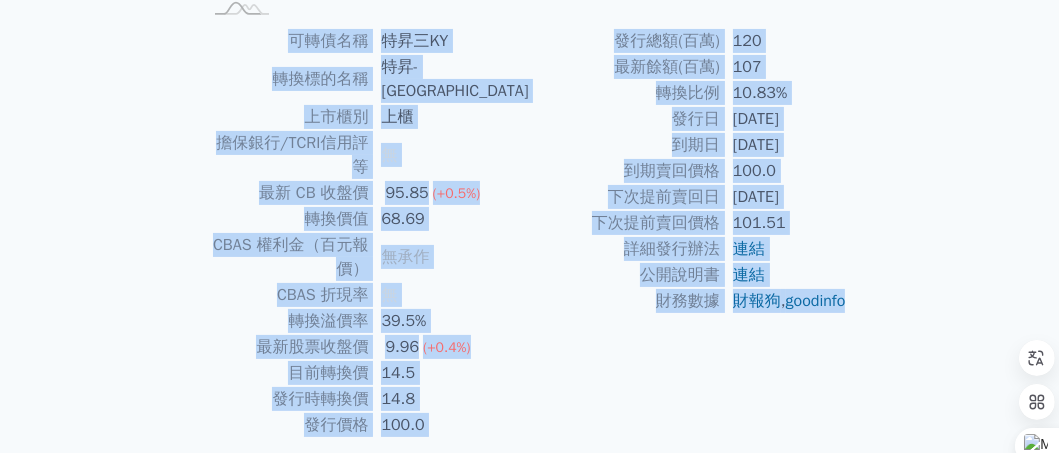 drag, startPoint x: 852, startPoint y: 331, endPoint x: 201, endPoint y: 38, distance: 713.89777 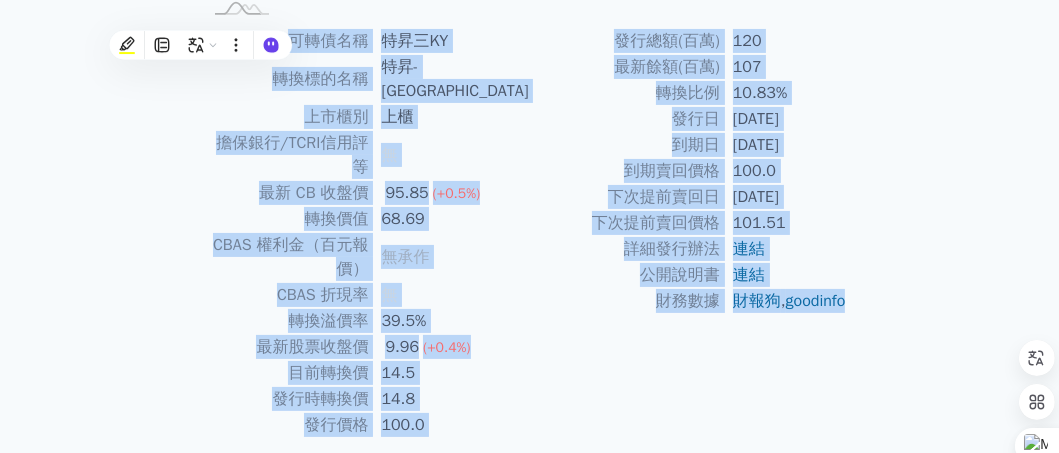 click 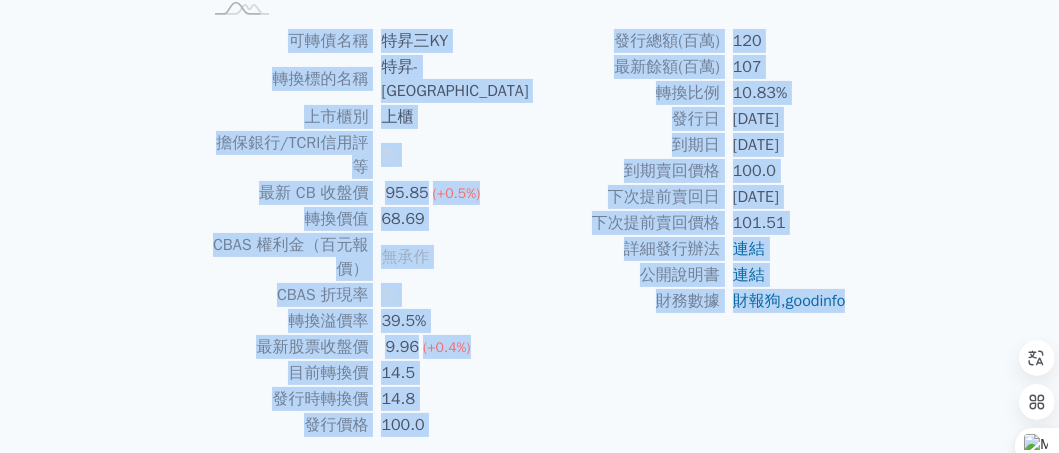 click on "可轉債列表
財務數據
可轉債列表
財務數據
登入／註冊
登入／註冊
可轉債列表  ›
66163 特昇三KY
66163 特昇三KY 可轉債詳細資訊
Zoom Out 93.0 92 92.5 93 93.5 94 94.5 95 98 96 97 91 L [PERSON_NAME][DATE] Mar May [DATE] Sep 開: 95.35 100%" at bounding box center (529, 27) 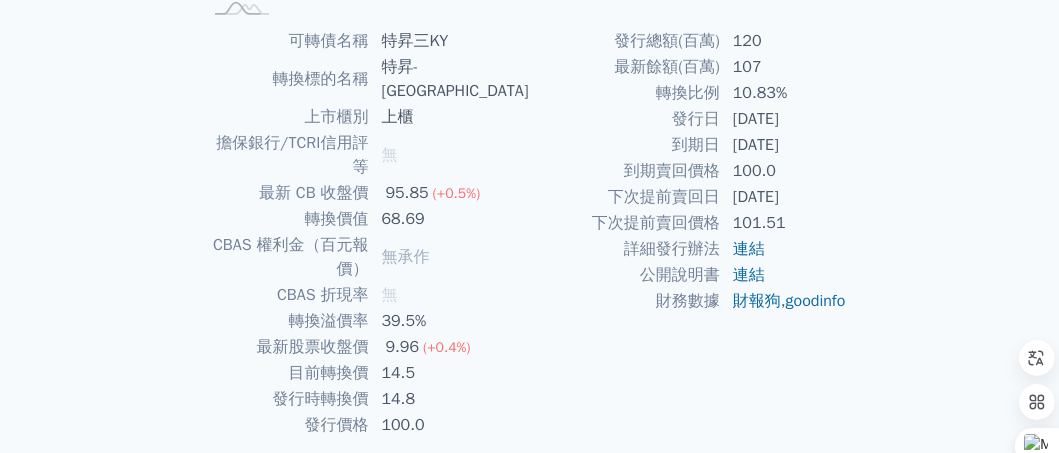 click on "可轉債列表
財務數據
可轉債列表
財務數據
登入／註冊
登入／註冊
可轉債列表  ›
66163 特昇三KY
66163 特昇三KY 可轉債詳細資訊
Zoom Out 93.0 92 92.5 93 93.5 94 94.5 95 98 96 97 91 L [PERSON_NAME][DATE] Mar May [DATE] Sep 開: 95.35 100%" at bounding box center (529, 27) 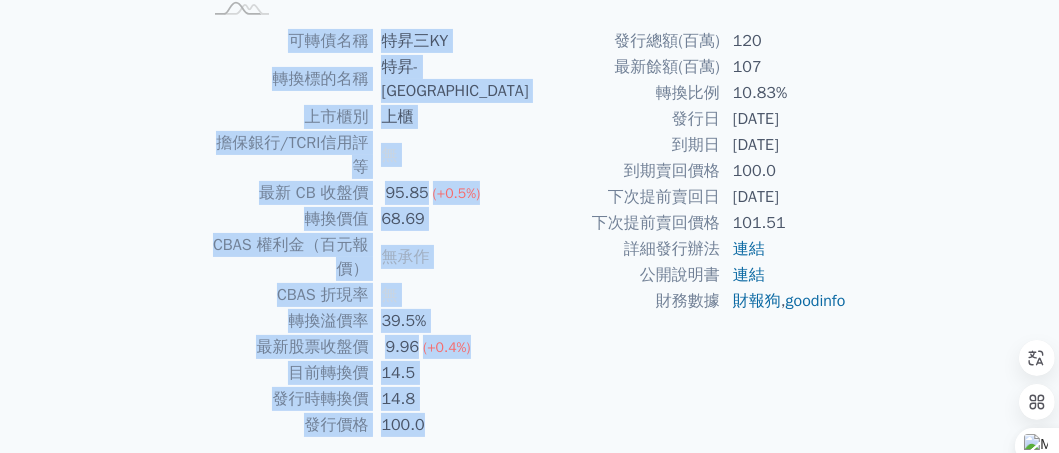 drag, startPoint x: 84, startPoint y: 44, endPoint x: 866, endPoint y: 321, distance: 829.61017 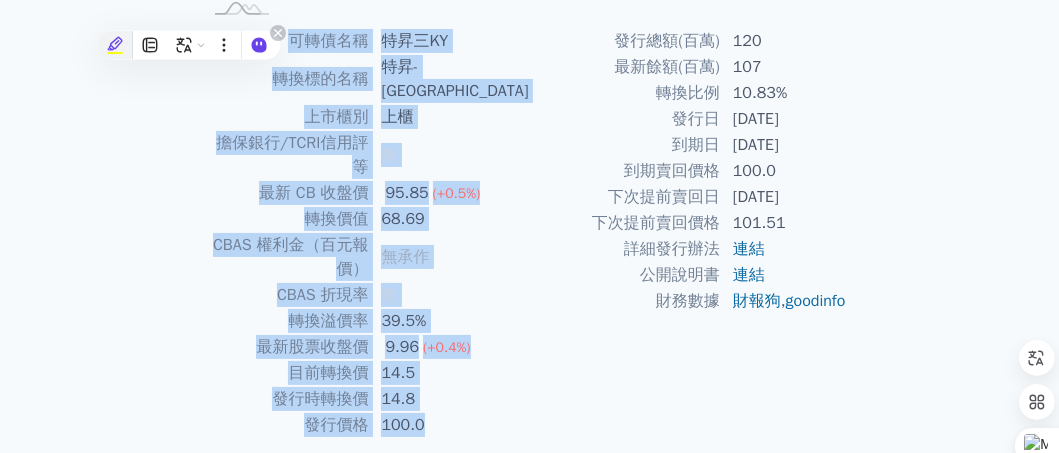 click at bounding box center [115, 45] 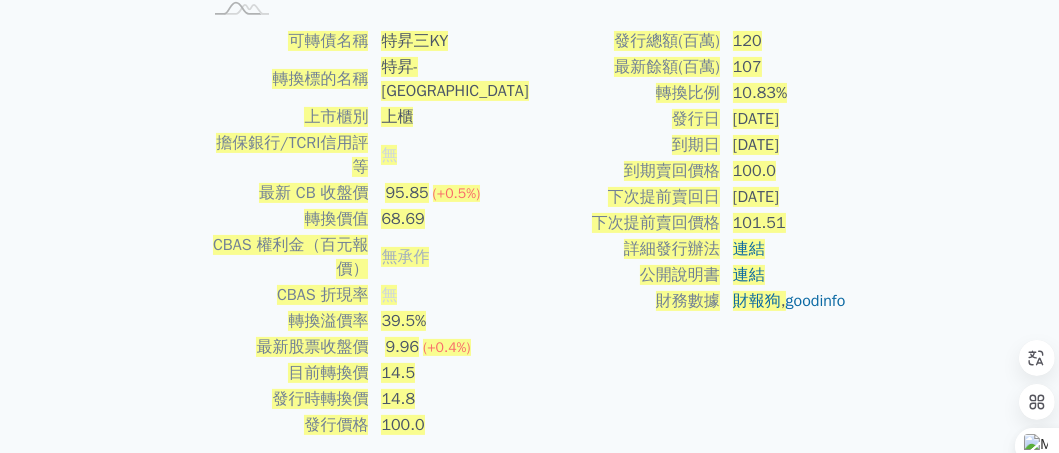 click on "可轉債列表
財務數據
可轉債列表
財務數據
登入／註冊
登入／註冊
可轉債列表  ›
66163 特昇三KY
66163 特昇三KY 可轉債詳細資訊
Zoom Out 93.0 92 92.5 93 93.5 94 94.5 95 98 96 97 91 L [PERSON_NAME][DATE] Mar May [DATE] Sep 開: 95.35 100%" at bounding box center (529, 27) 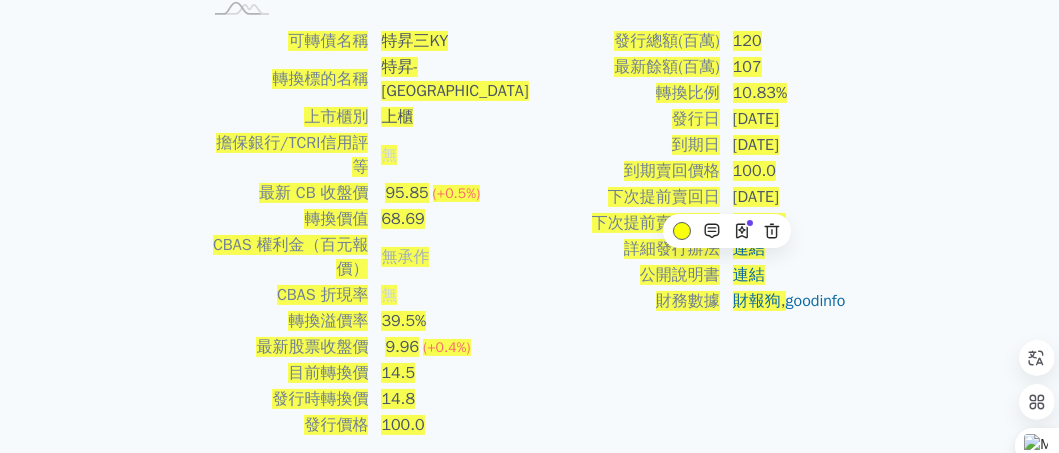 click on "下次提前賣回日" at bounding box center [664, 197] 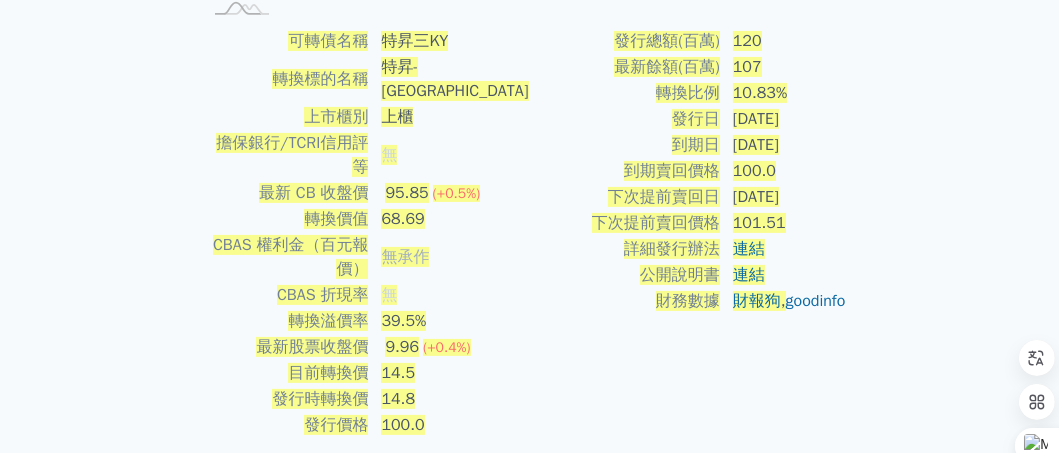 click on "[DATE]" at bounding box center [789, 197] 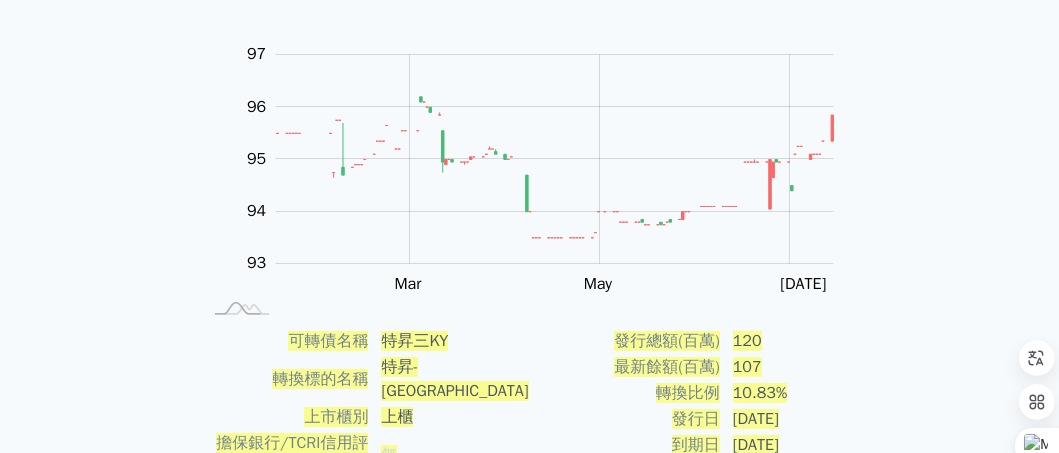 scroll, scrollTop: 472, scrollLeft: 0, axis: vertical 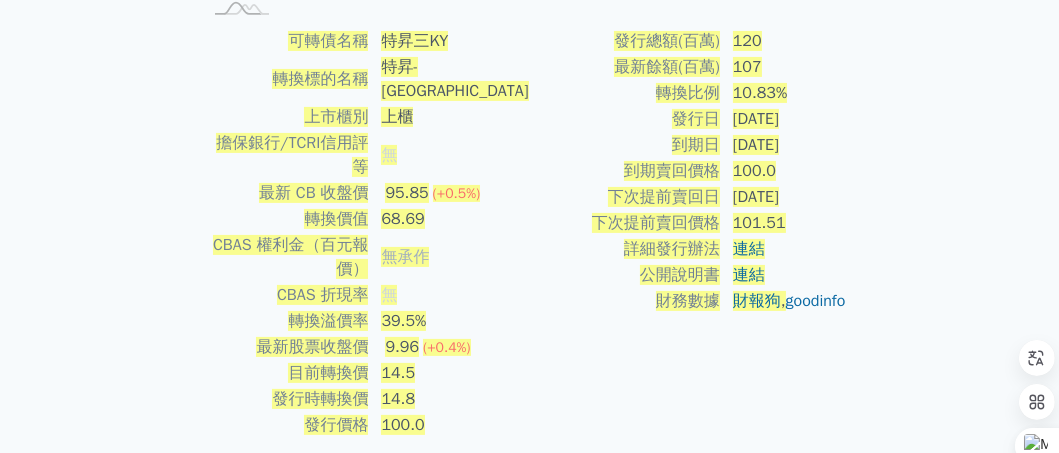 click on "財報狗 ,  goodinfo" at bounding box center [789, 301] 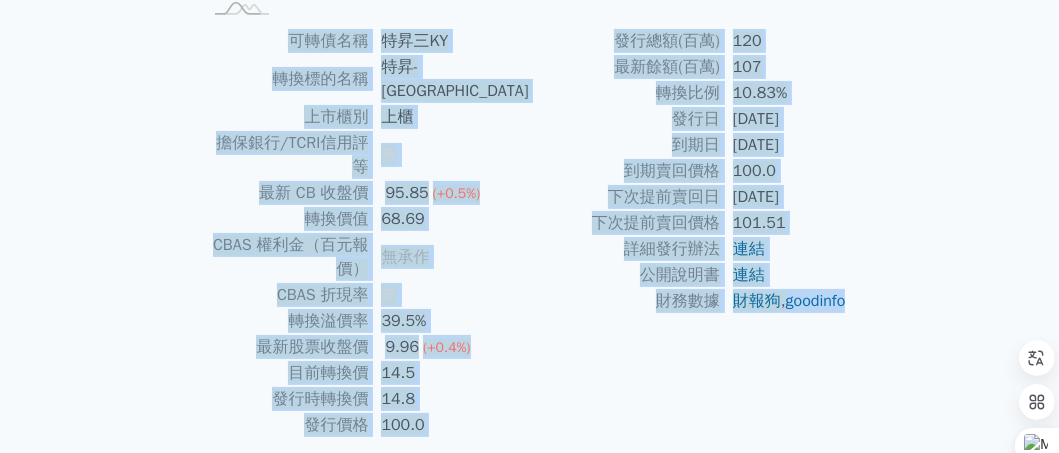 drag, startPoint x: 833, startPoint y: 328, endPoint x: 198, endPoint y: 48, distance: 693.99207 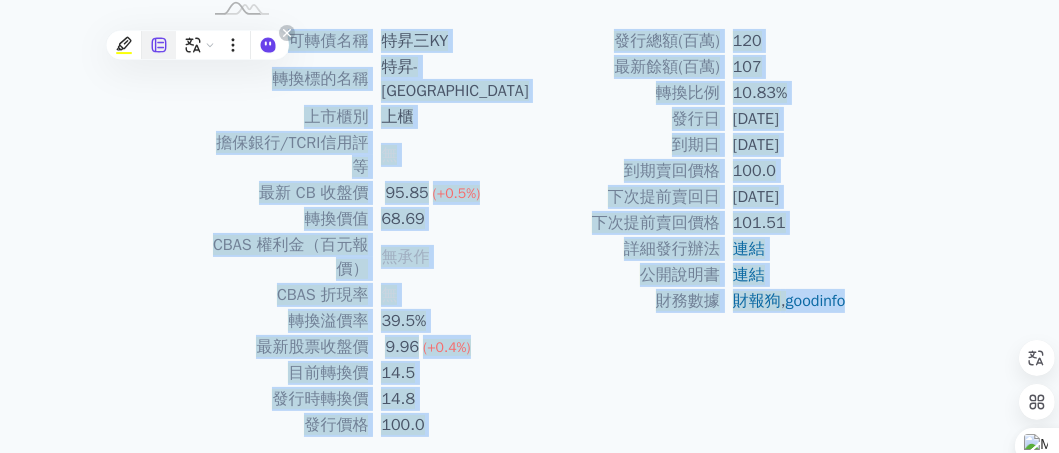 click at bounding box center [159, 45] 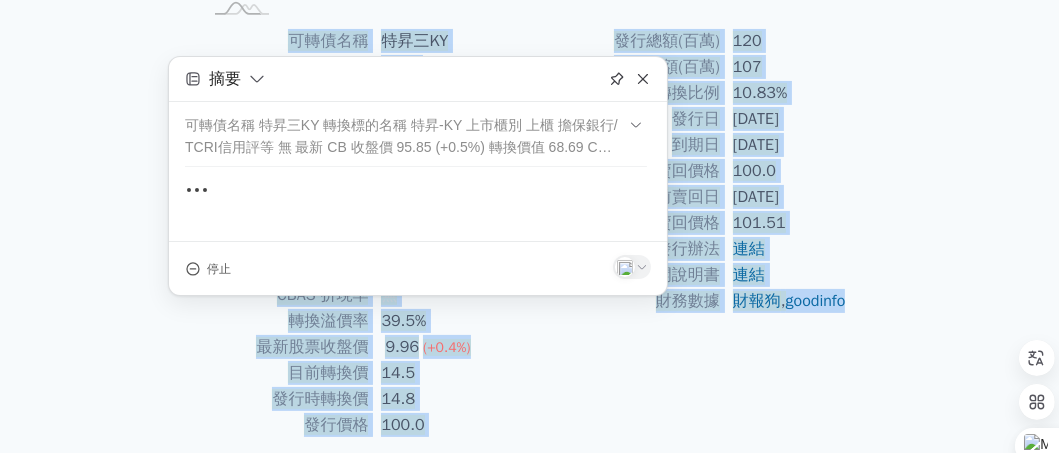 click on "100.0" at bounding box center [789, 171] 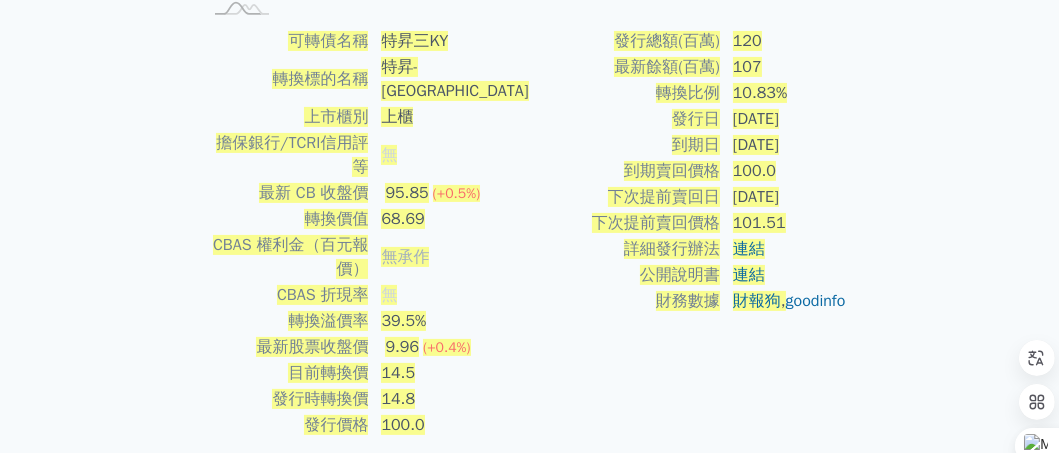 click on "可轉債列表  ›
66163 特昇三KY
66163 特昇三KY 可轉債詳細資訊
Zoom Out 93.0 92 92.5 93 93.5 94 94.5 95 98 96 97 91 L [PERSON_NAME][DATE] Mar May [DATE] Sep 開: 95.35 高: 95.85 低: 95.35 收: 95.85 100% Chart created using amCharts library [DATE]
可轉債名稱
特昇三KY
轉換標的名稱
特昇-KY
上市櫃別
上櫃
擔保銀行/TCRI信用評等
無
最新 CB 收盤價
95.85 (+0.5%)
轉換價值
68.69
CBAS 權利金（百元報價）
無承作
CBAS 折現率 無 39.5%" at bounding box center [530, 51] 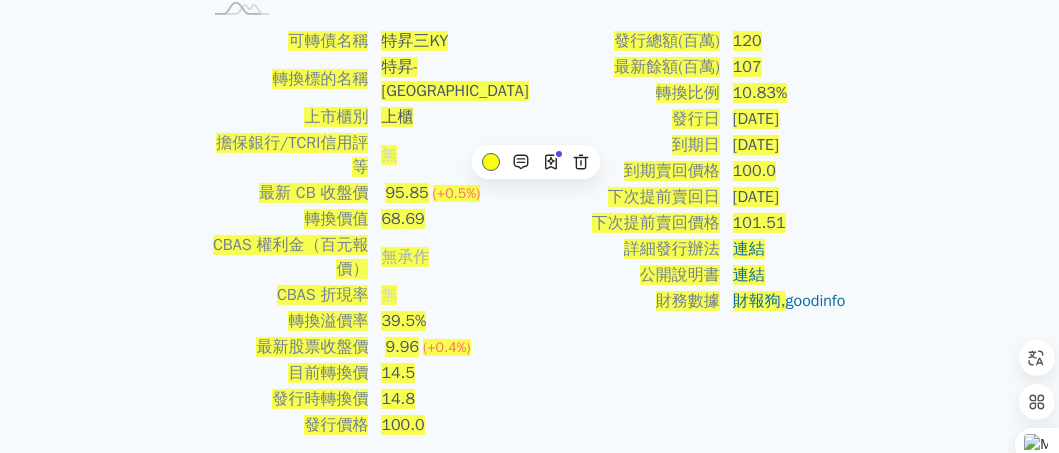 click on "(+0.5%)" at bounding box center (457, 193) 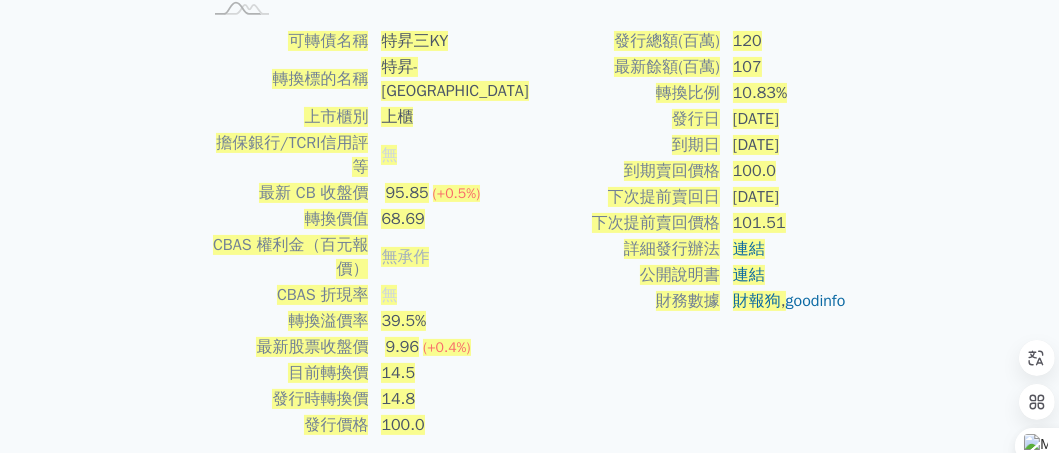 click on "68.69" at bounding box center [449, 219] 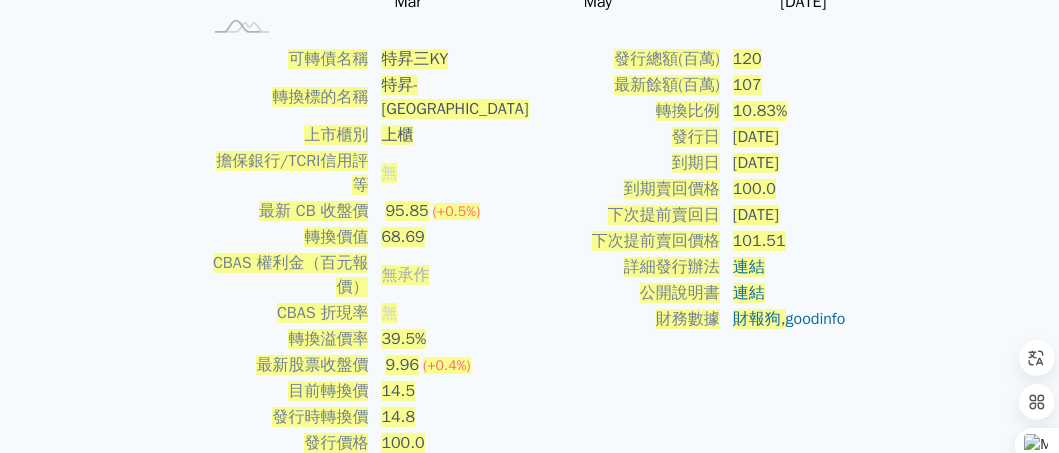 scroll, scrollTop: 472, scrollLeft: 0, axis: vertical 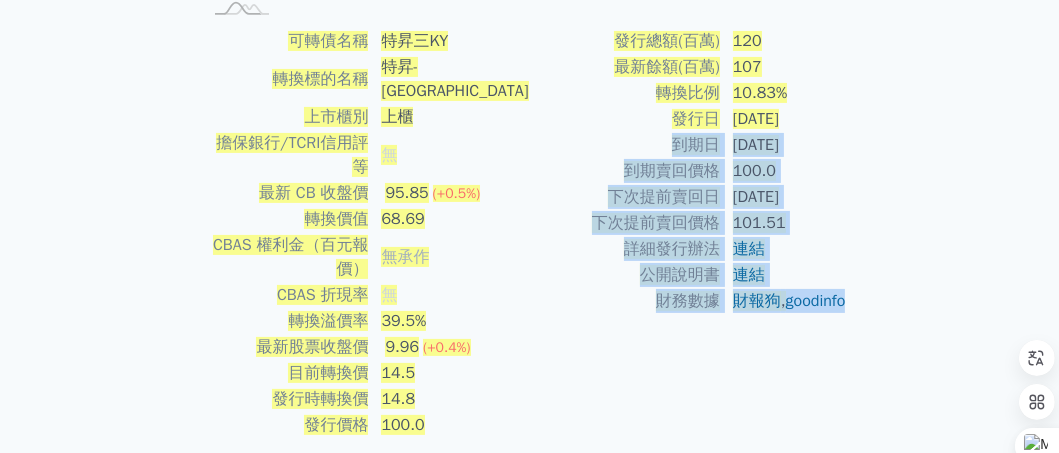 drag, startPoint x: 818, startPoint y: 325, endPoint x: 563, endPoint y: 99, distance: 340.73596 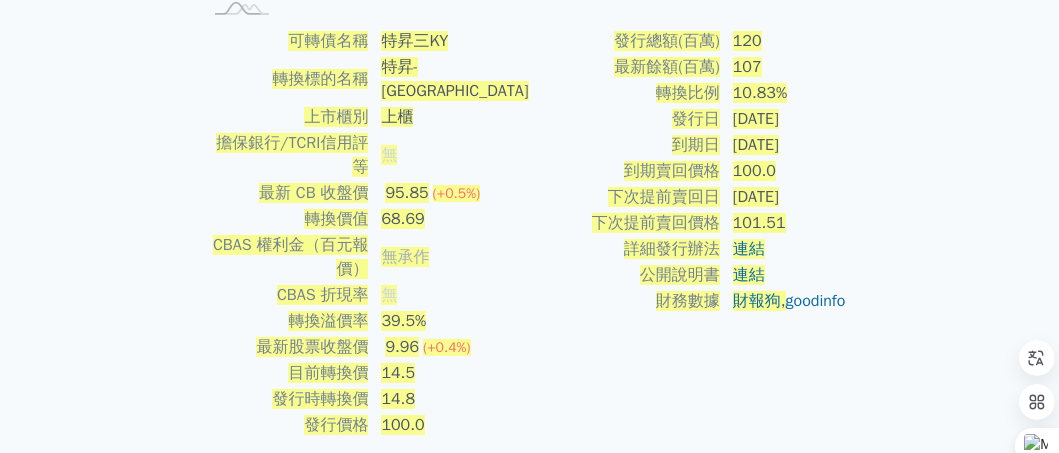 click on "轉換比例" at bounding box center (625, 93) 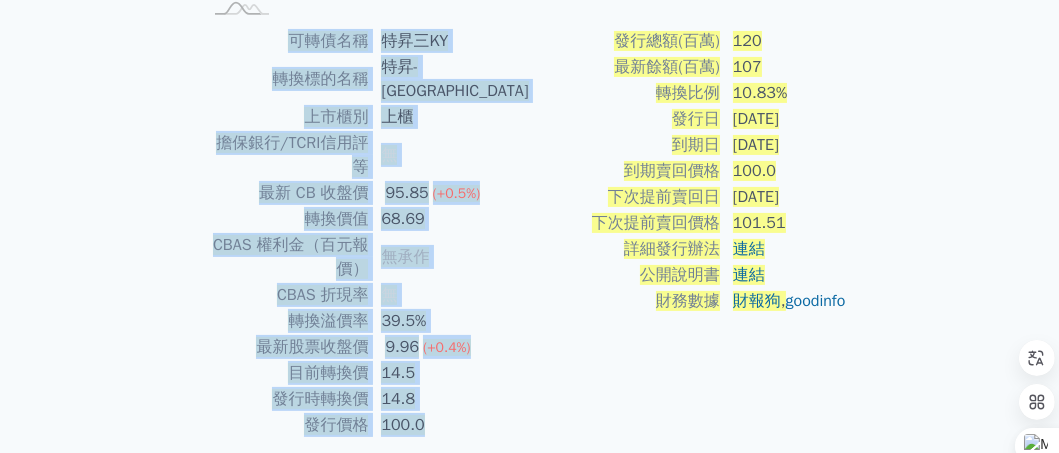 drag, startPoint x: 248, startPoint y: 34, endPoint x: 949, endPoint y: 302, distance: 750.48315 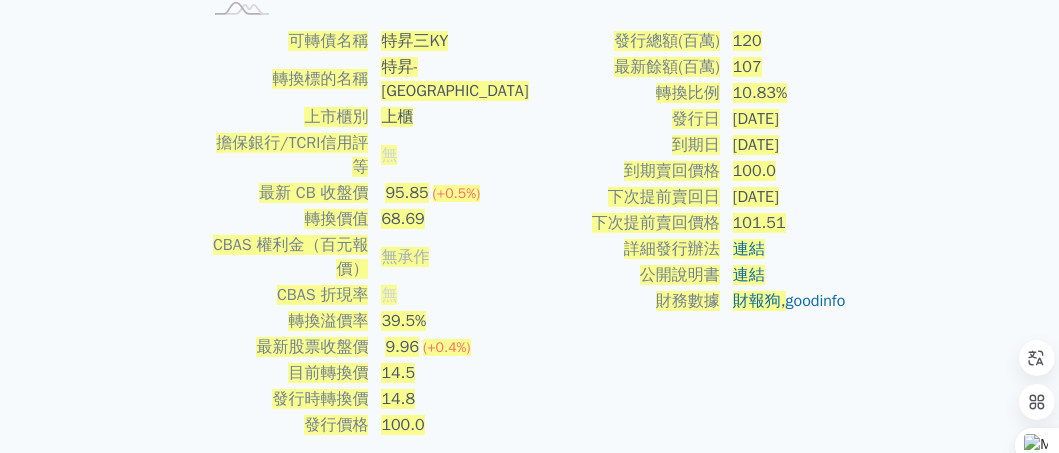 click on "返回  可轉債列表" at bounding box center [530, 482] 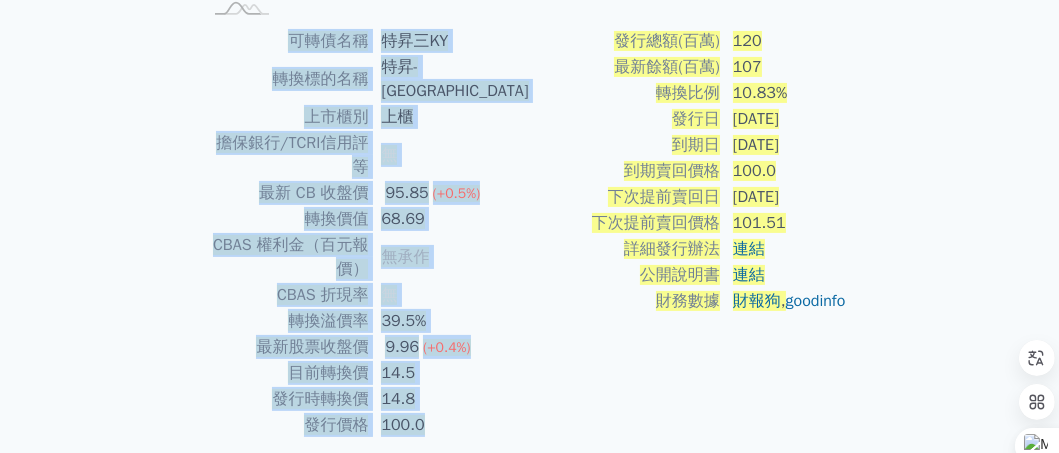 drag, startPoint x: 191, startPoint y: 358, endPoint x: 885, endPoint y: 347, distance: 694.08716 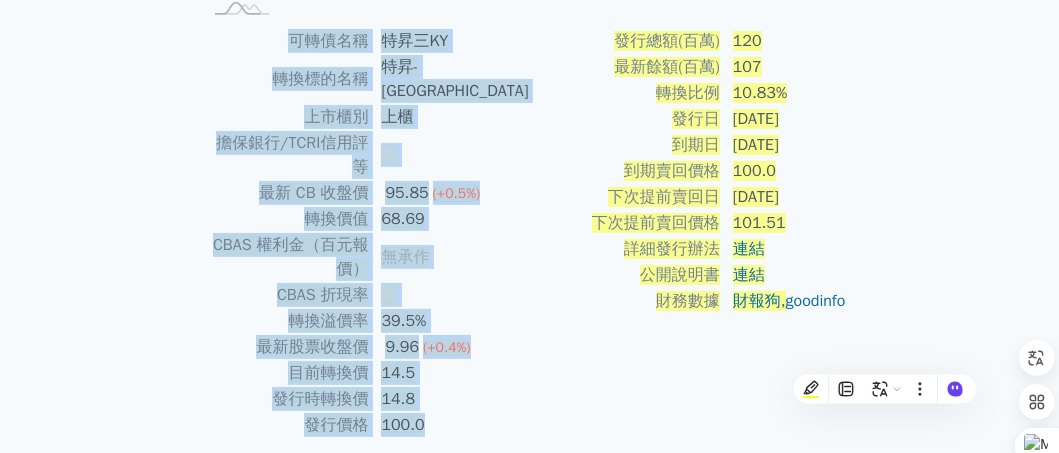 click on "可轉債名稱
特昇三KY
轉換標的名稱
特昇-KY
上市櫃別
上櫃
擔保銀行/TCRI信用評等
無
最新 CB 收盤價
95.85 (+0.5%)
轉換價值
68.69
CBAS 權利金（百元報價）
無承作
CBAS 折現率
無
轉換溢價率
39.5%
最新股票收盤價
9.96 (+0.4%)
目前轉換價
14.5
發行時轉換價
14.8
發行價格" at bounding box center [530, 233] 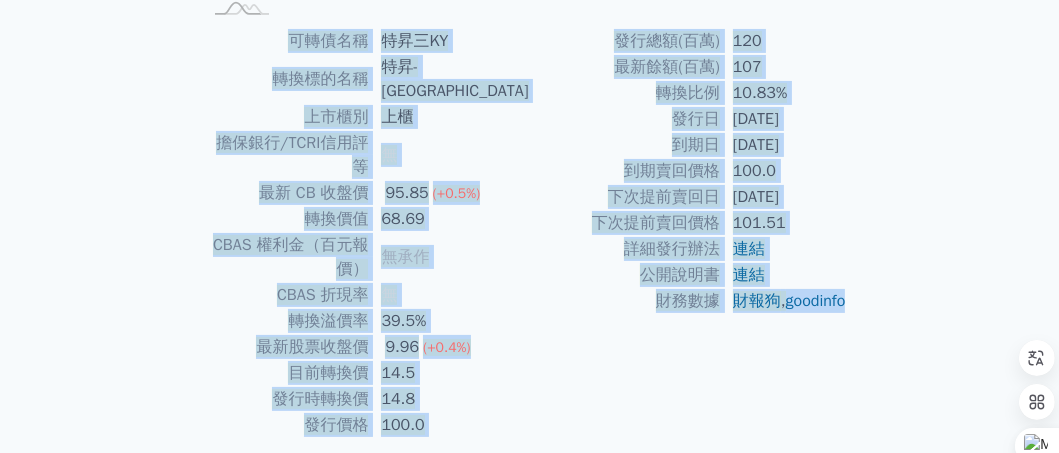 drag, startPoint x: 98, startPoint y: 25, endPoint x: 845, endPoint y: 315, distance: 801.317 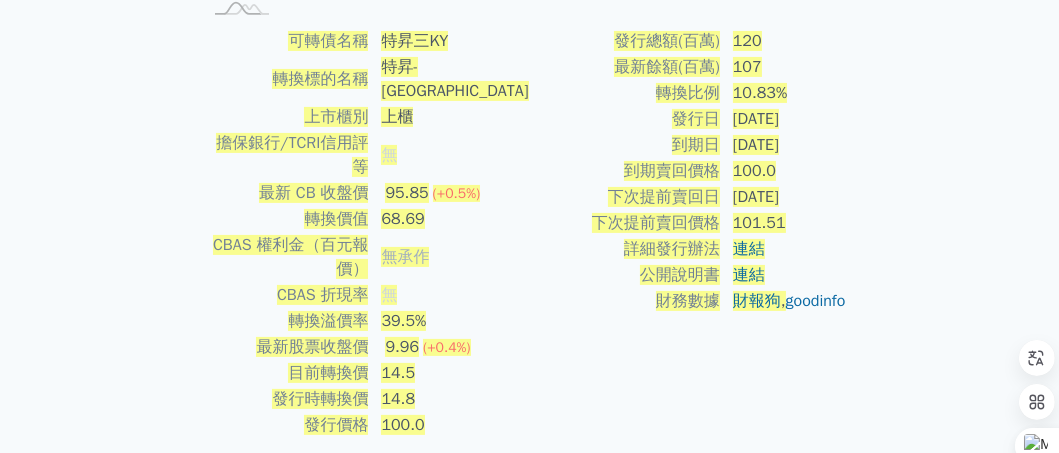 click on "可轉債列表
財務數據
可轉債列表
財務數據
登入／註冊
登入／註冊
可轉債列表  ›
66163 特昇三KY
66163 特昇三KY 可轉債詳細資訊
Zoom Out 93.0 92 92.5 93 93.5 94 94.5 95 98 96 97 91 L [PERSON_NAME][DATE] Mar May [DATE] Sep 開: 93.5 100%" at bounding box center [529, 27] 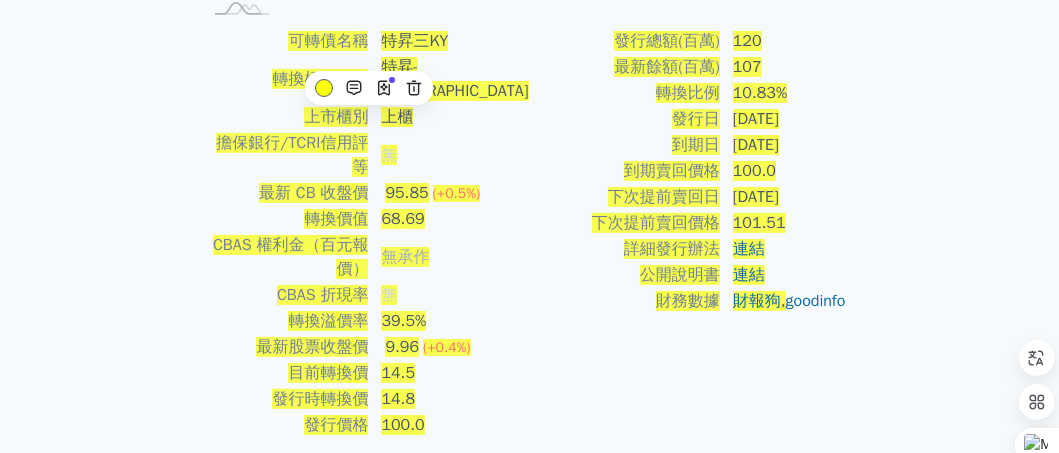 click on "可轉債名稱" 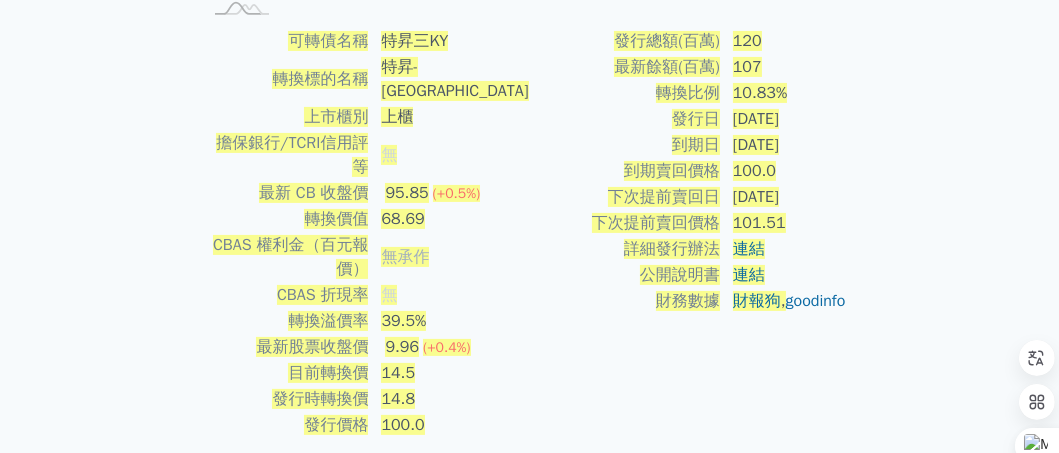 click on "特昇-[GEOGRAPHIC_DATA]" at bounding box center [449, 79] 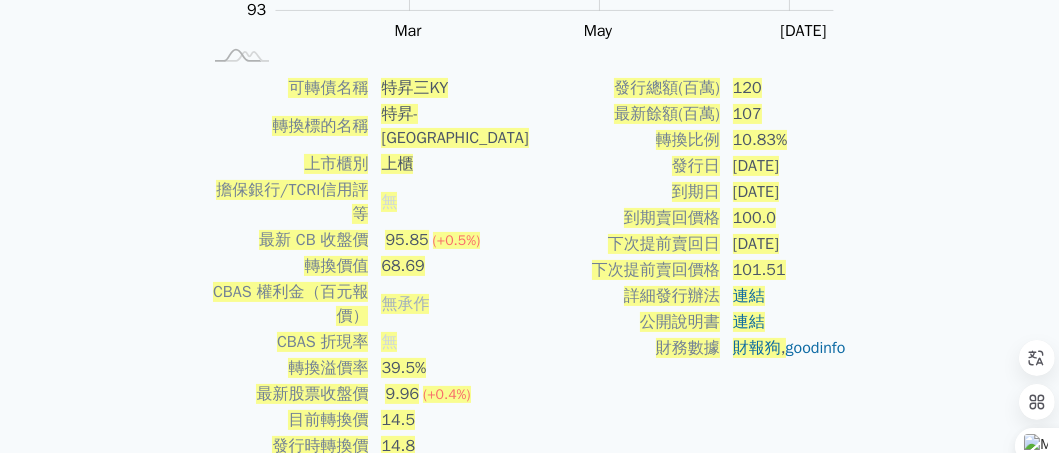scroll, scrollTop: 472, scrollLeft: 0, axis: vertical 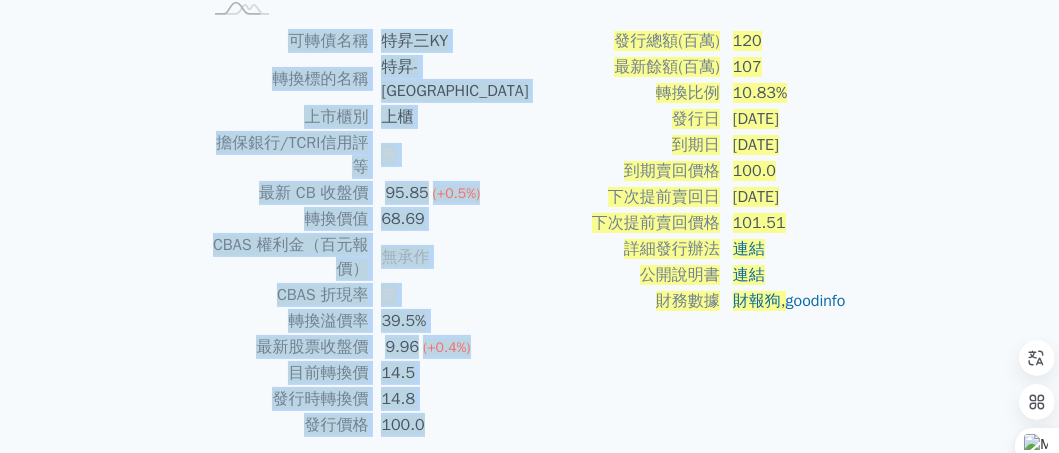 drag, startPoint x: 166, startPoint y: 46, endPoint x: 848, endPoint y: 346, distance: 745.06647 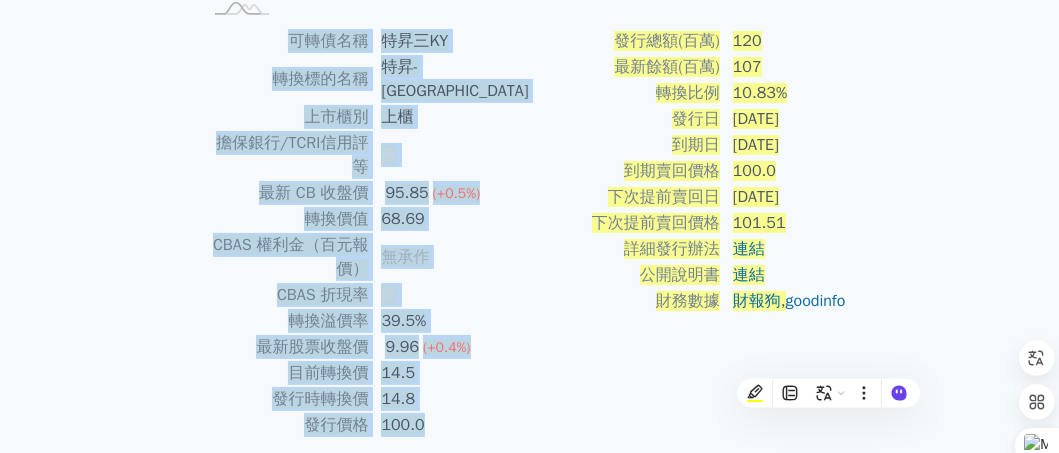 click on "發行總額(百萬)
120
最新餘額(百萬)
107
轉換比例
10.83%
發行日
[DATE]
到期日
[DATE]
到期賣回價格
100.0
下次提前賣回日
[DATE]
下次提前賣回價格
101.51
詳細發行辦法
連結
公開說明書
連結
財務數據
財報狗 ,  goodinfo" at bounding box center [694, 233] 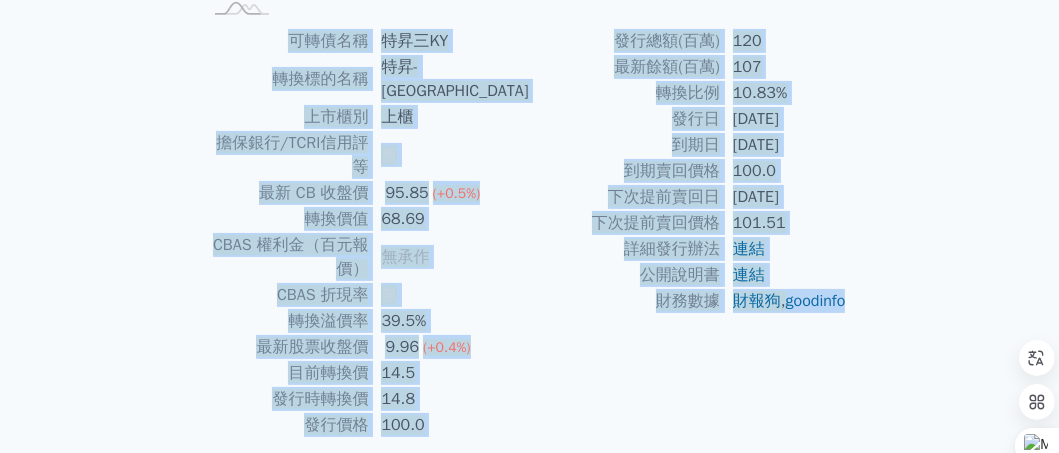 drag, startPoint x: 842, startPoint y: 330, endPoint x: 173, endPoint y: 41, distance: 728.7537 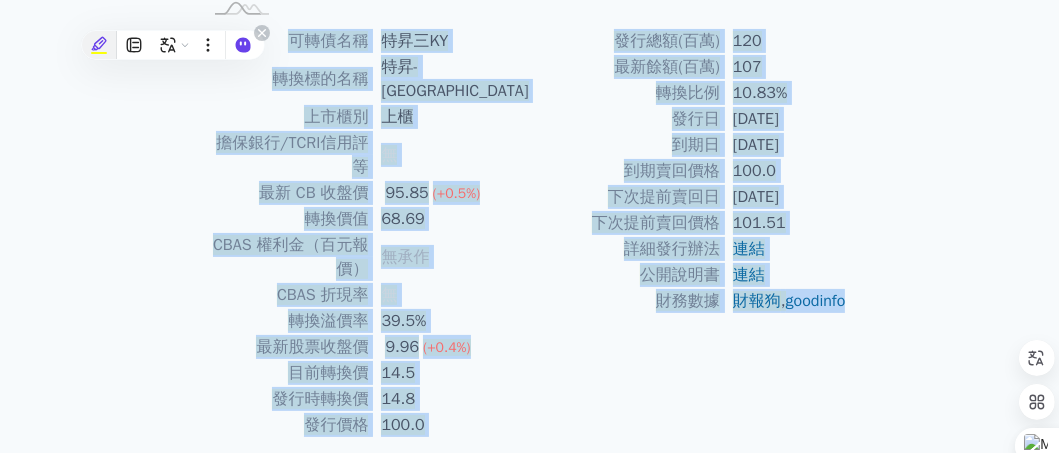 click at bounding box center [99, 45] 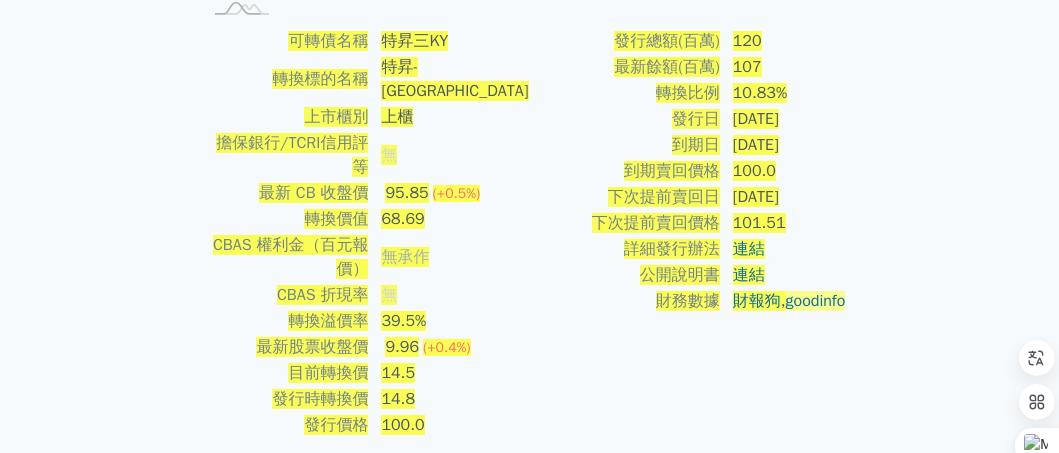 click on "可轉債列表
財務數據
可轉債列表
財務數據
登入／註冊
登入／註冊
可轉債列表  ›
66163 特昇三KY
66163 特昇三KY 可轉債詳細資訊
Zoom Out 93.0 92 92.5 93 93.5 94 94.5 95 98 96 97 91 L [PERSON_NAME][DATE] Mar May [DATE] Sep 開: 95.1 100%" at bounding box center [529, 27] 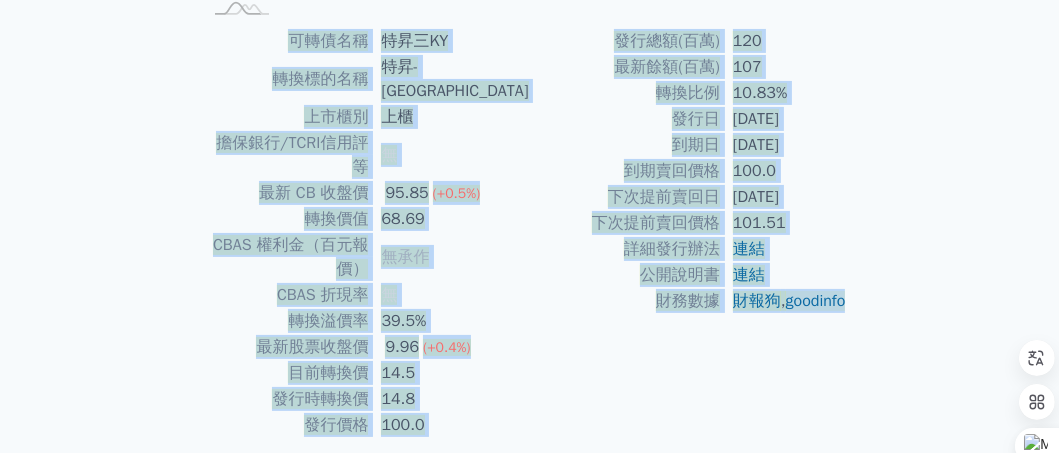 drag, startPoint x: 130, startPoint y: 34, endPoint x: 838, endPoint y: 328, distance: 766.61597 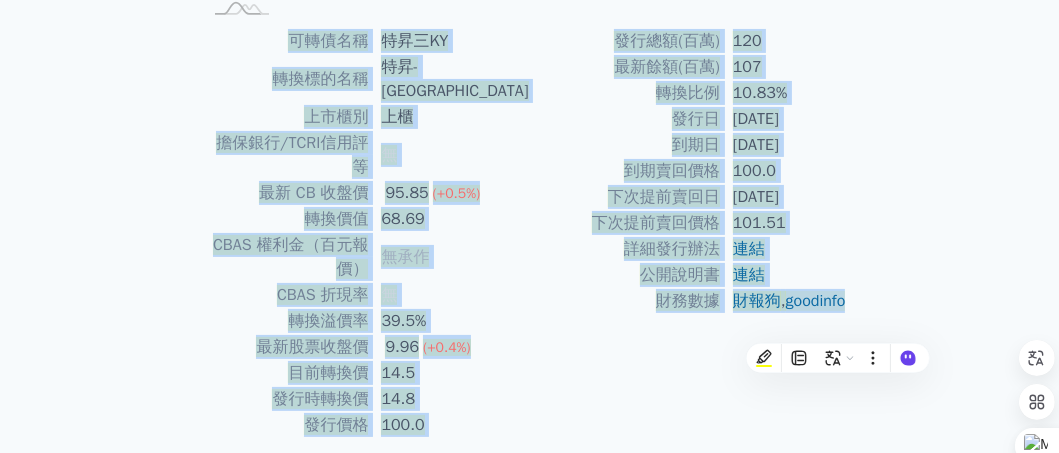 click on "財報狗 ,  goodinfo" at bounding box center [789, 301] 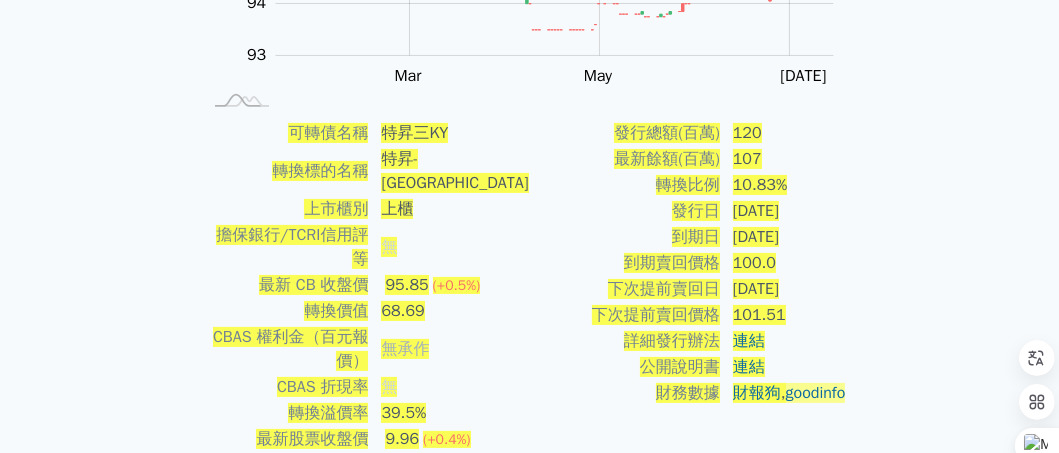scroll, scrollTop: 472, scrollLeft: 0, axis: vertical 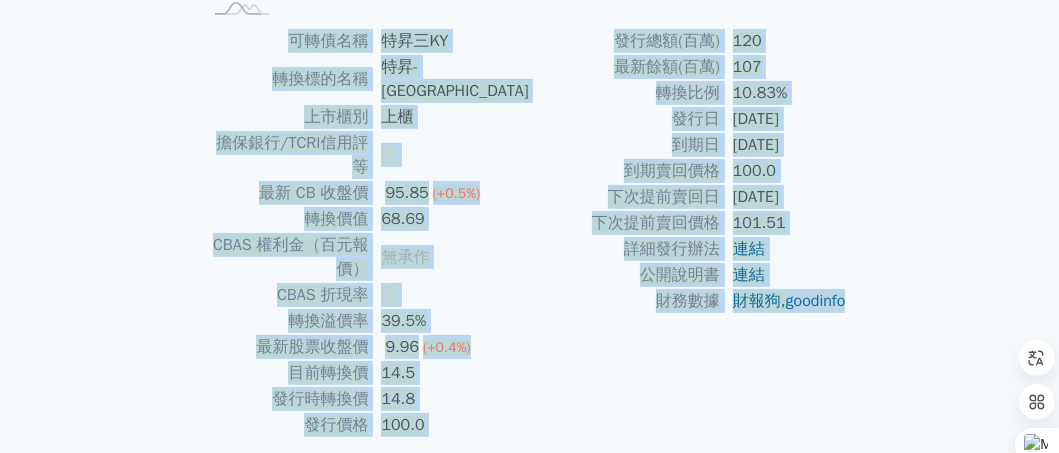 drag, startPoint x: 854, startPoint y: 319, endPoint x: 150, endPoint y: 70, distance: 746.73755 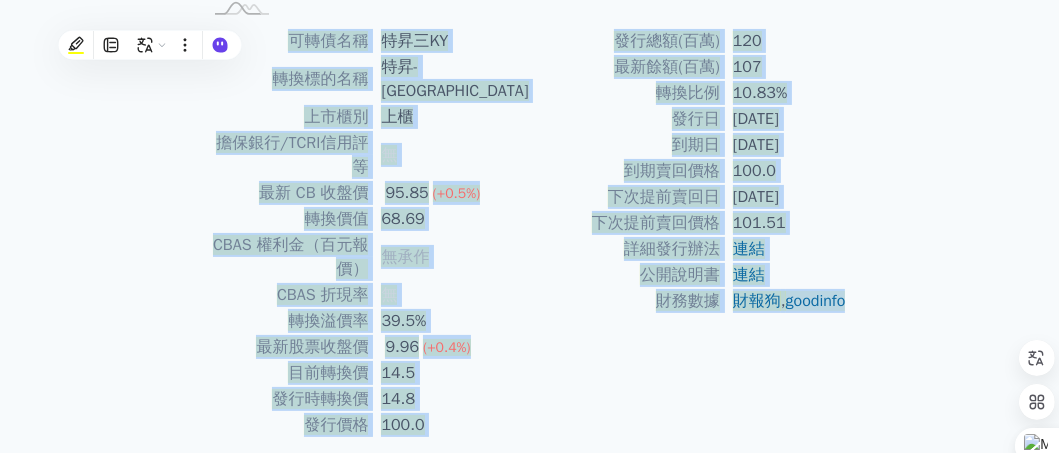 click on "可轉債列表
財務數據
可轉債列表
財務數據
登入／註冊
登入／註冊
可轉債列表  ›
66163 特昇三KY
66163 特昇三KY 可轉債詳細資訊
Zoom Out 93.0 92 92.5 93 93.5 94 94.5 95 98 96 97 91 L [PERSON_NAME][DATE] Mar May [DATE] Sep 開: 95.1 100%" at bounding box center (529, 27) 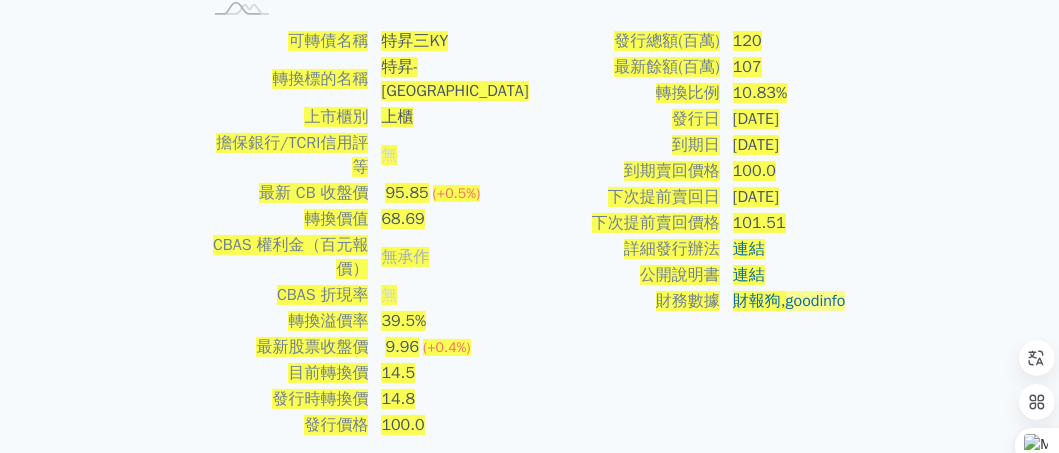 click on "可轉債名稱
特昇三KY
轉換標的名稱
特昇-KY
上市櫃別
上櫃
擔保銀行/TCRI信用評等
無
最新 CB 收盤價
95.85 (+0.5%)
轉換價值
68.69
CBAS 權利金（百元報價）
無承作
CBAS 折現率
無
轉換溢價率
39.5%
最新股票收盤價
9.96 (+0.4%)
目前轉換價
14.5
發行時轉換價
14.8
發行價格" at bounding box center (530, 233) 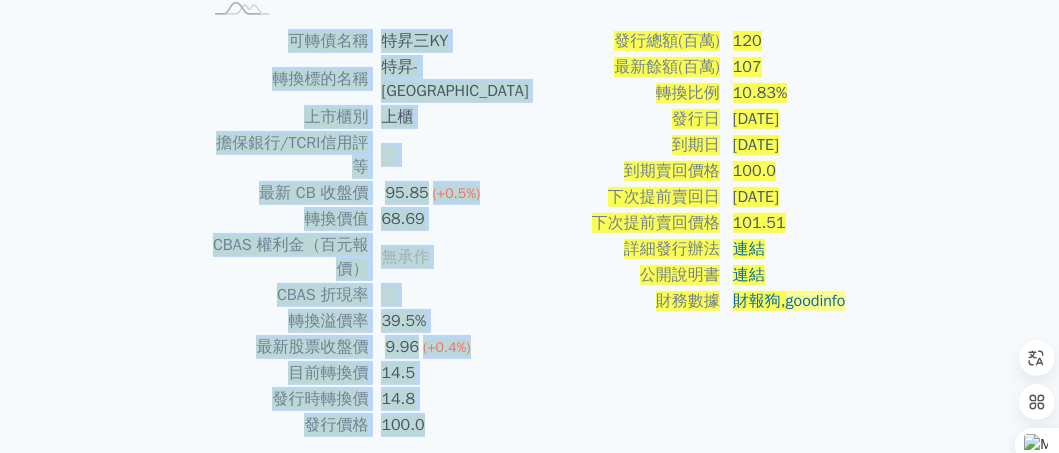 drag, startPoint x: 147, startPoint y: 42, endPoint x: 874, endPoint y: 332, distance: 782.7062 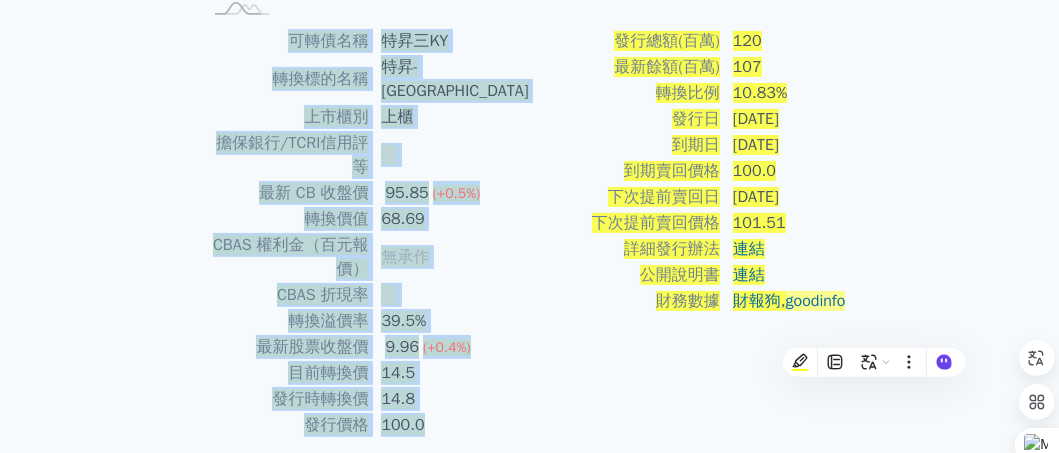 click on "可轉債名稱
特昇三KY
轉換標的名稱
特昇-KY
上市櫃別
上櫃
擔保銀行/TCRI信用評等
無
最新 CB 收盤價
95.85 (+0.5%)
轉換價值
68.69
CBAS 權利金（百元報價）
無承作
CBAS 折現率
無
轉換溢價率
39.5%
最新股票收盤價
9.96 (+0.4%)
目前轉換價
14.5
發行時轉換價
14.8
發行價格" at bounding box center (530, 233) 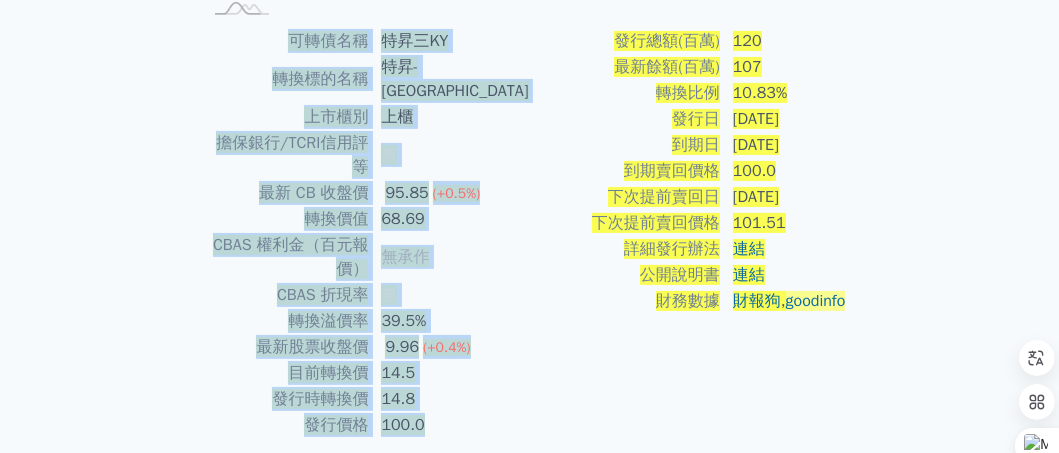drag, startPoint x: 867, startPoint y: 330, endPoint x: 170, endPoint y: 48, distance: 751.8863 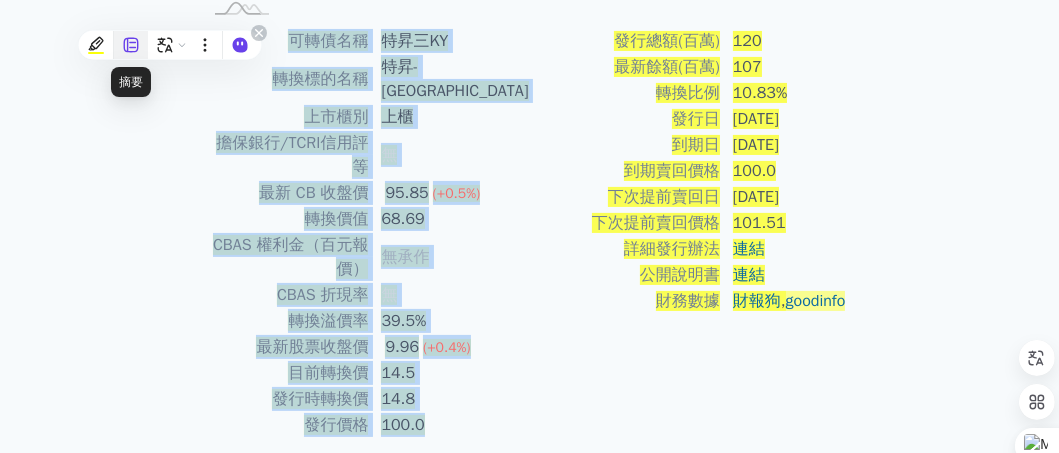 click 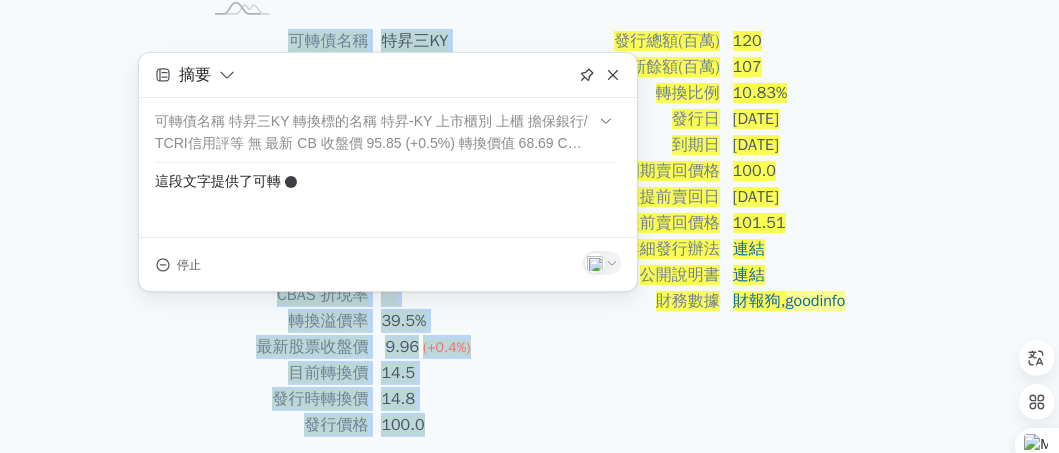 click on "可轉債列表
財務數據
可轉債列表
財務數據
登入／註冊
登入／註冊
可轉債列表  ›
66163 特昇三KY
66163 特昇三KY 可轉債詳細資訊
Zoom Out 93.0 92 92.5 93 93.5 94 94.5 95 98 96 97 91 L [PERSON_NAME][DATE] Mar May [DATE] Sep 開: 95.1 100%" at bounding box center (529, 27) 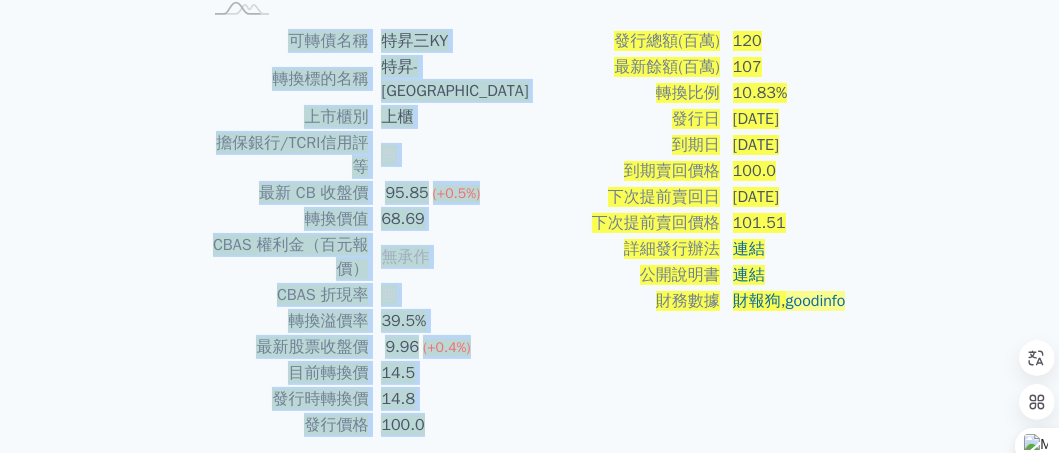click on "無" at bounding box center (449, 295) 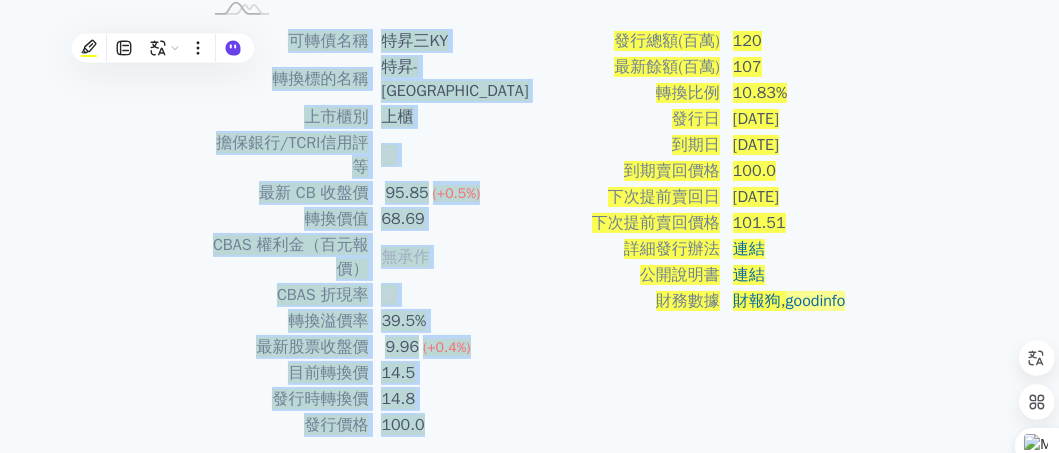 click on "可轉債列表
財務數據
可轉債列表
財務數據
登入／註冊
登入／註冊
可轉債列表  ›
66163 特昇三KY
66163 特昇三KY 可轉債詳細資訊
Zoom Out 93.0 92 92.5 93 93.5 94 94.5 95 98 96 97 91 L [PERSON_NAME][DATE] Mar May [DATE] Sep 開: 95.1 100%" at bounding box center (529, 27) 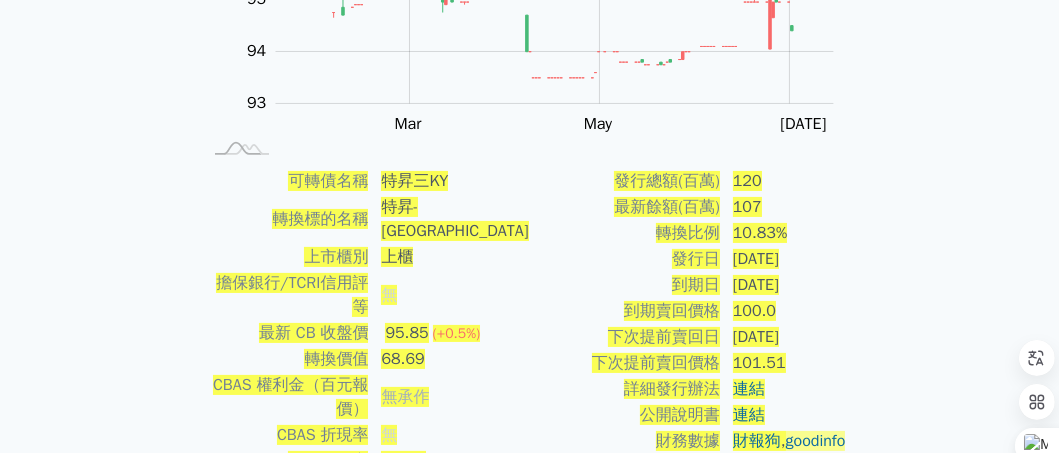 scroll, scrollTop: 472, scrollLeft: 0, axis: vertical 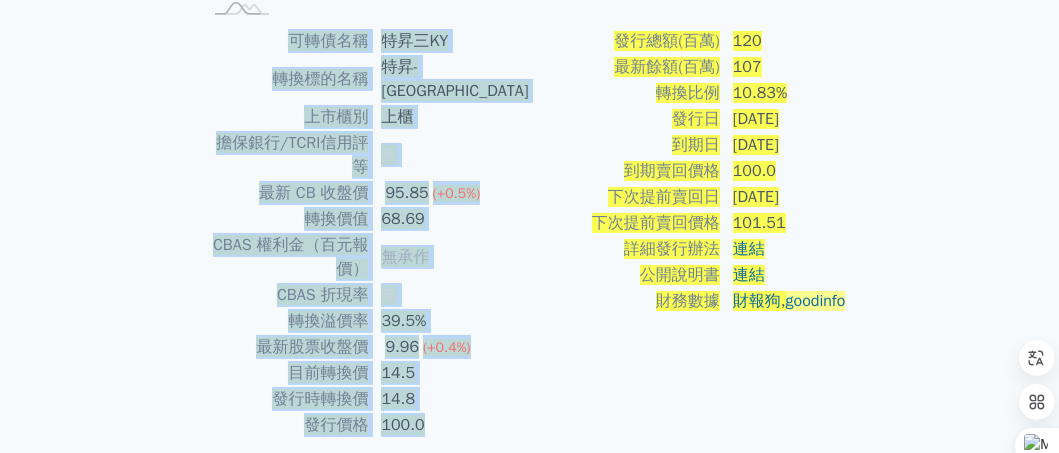 drag, startPoint x: 857, startPoint y: 333, endPoint x: 224, endPoint y: 45, distance: 695.43726 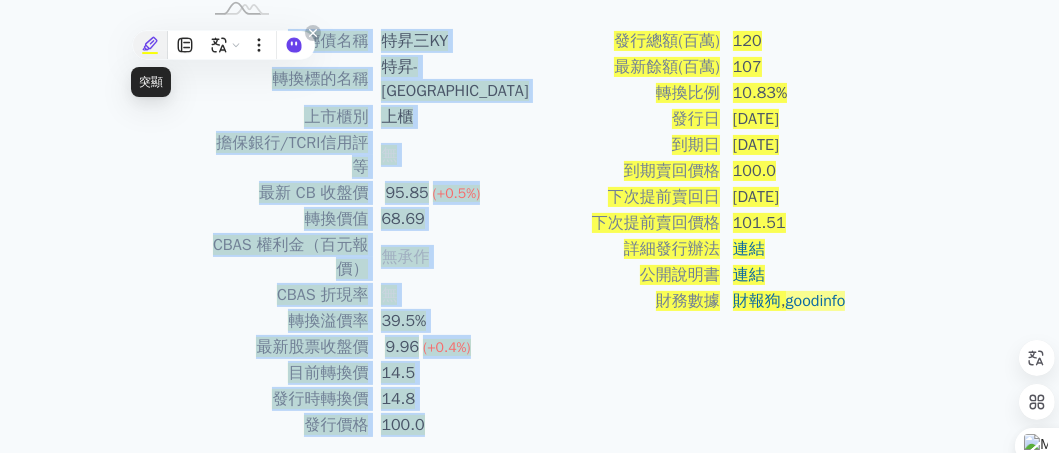 click at bounding box center [150, 53] 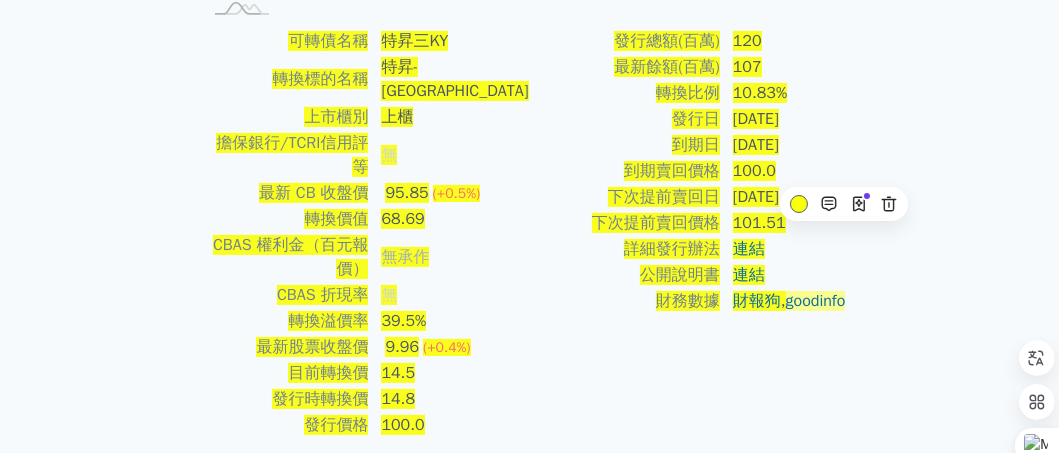 click on "100.0" at bounding box center (789, 171) 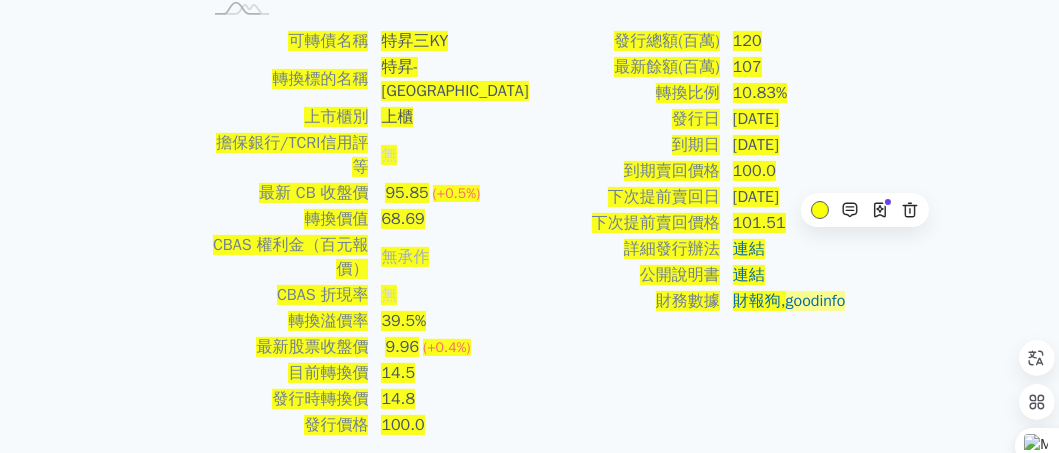 click on "[DATE]" at bounding box center [756, 197] 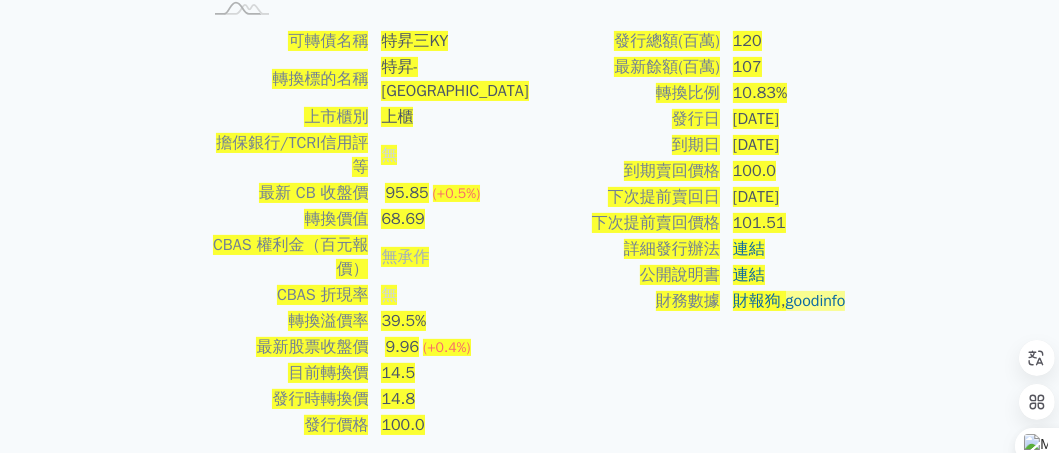 drag, startPoint x: 802, startPoint y: 233, endPoint x: 801, endPoint y: 244, distance: 11.045361 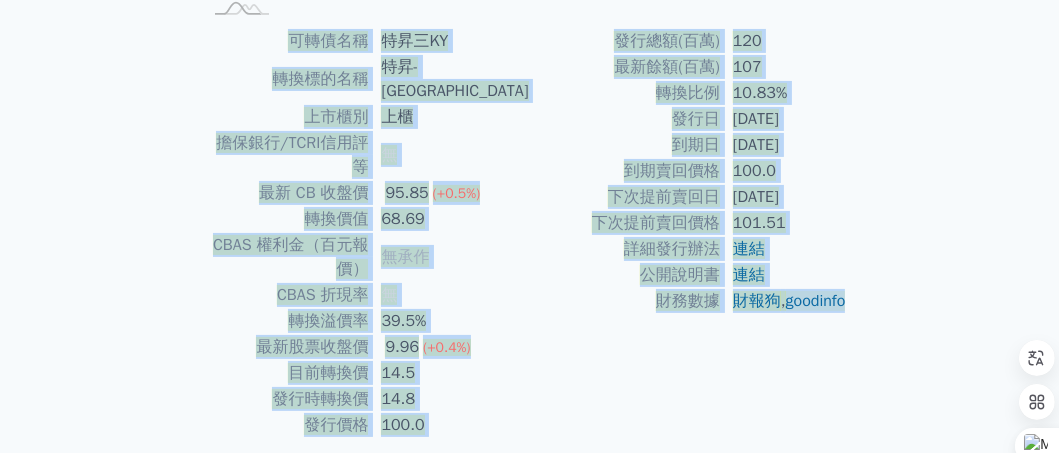 drag, startPoint x: 847, startPoint y: 330, endPoint x: 164, endPoint y: 39, distance: 742.40826 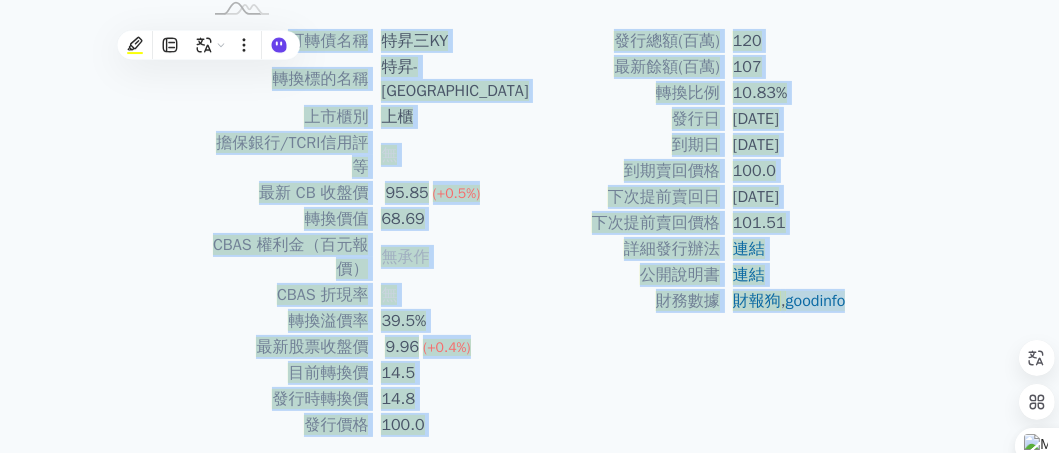 click at bounding box center [170, 45] 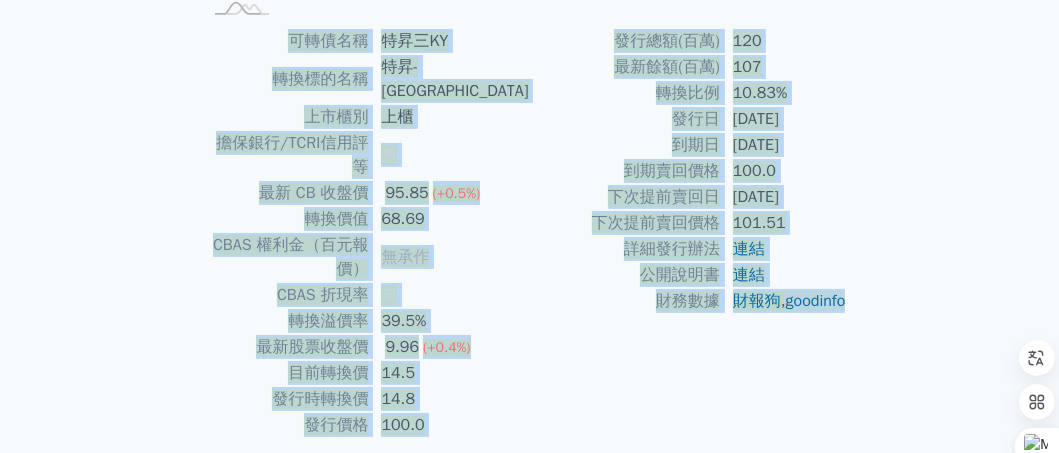 click on "[DATE]" at bounding box center (789, 145) 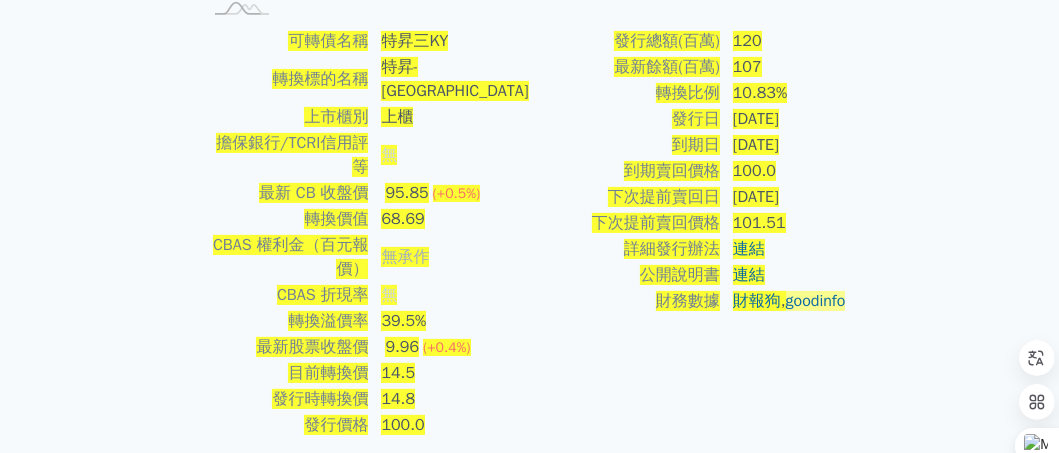 click on "可轉債列表
財務數據
可轉債列表
財務數據
登入／註冊
登入／註冊
可轉債列表  ›
66163 特昇三KY
66163 特昇三KY 可轉債詳細資訊
Zoom Out 93.0 92 92.5 93 93.5 94 94.5 95 98 96 97 91 L [PERSON_NAME][DATE] Mar May [DATE] Sep 開: 95.1 100%" at bounding box center [529, 27] 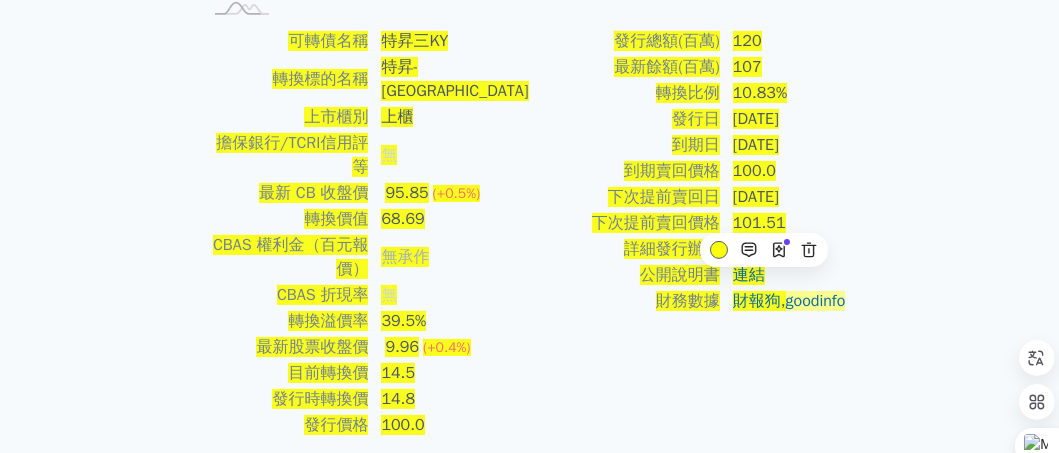 scroll, scrollTop: 72, scrollLeft: 0, axis: vertical 